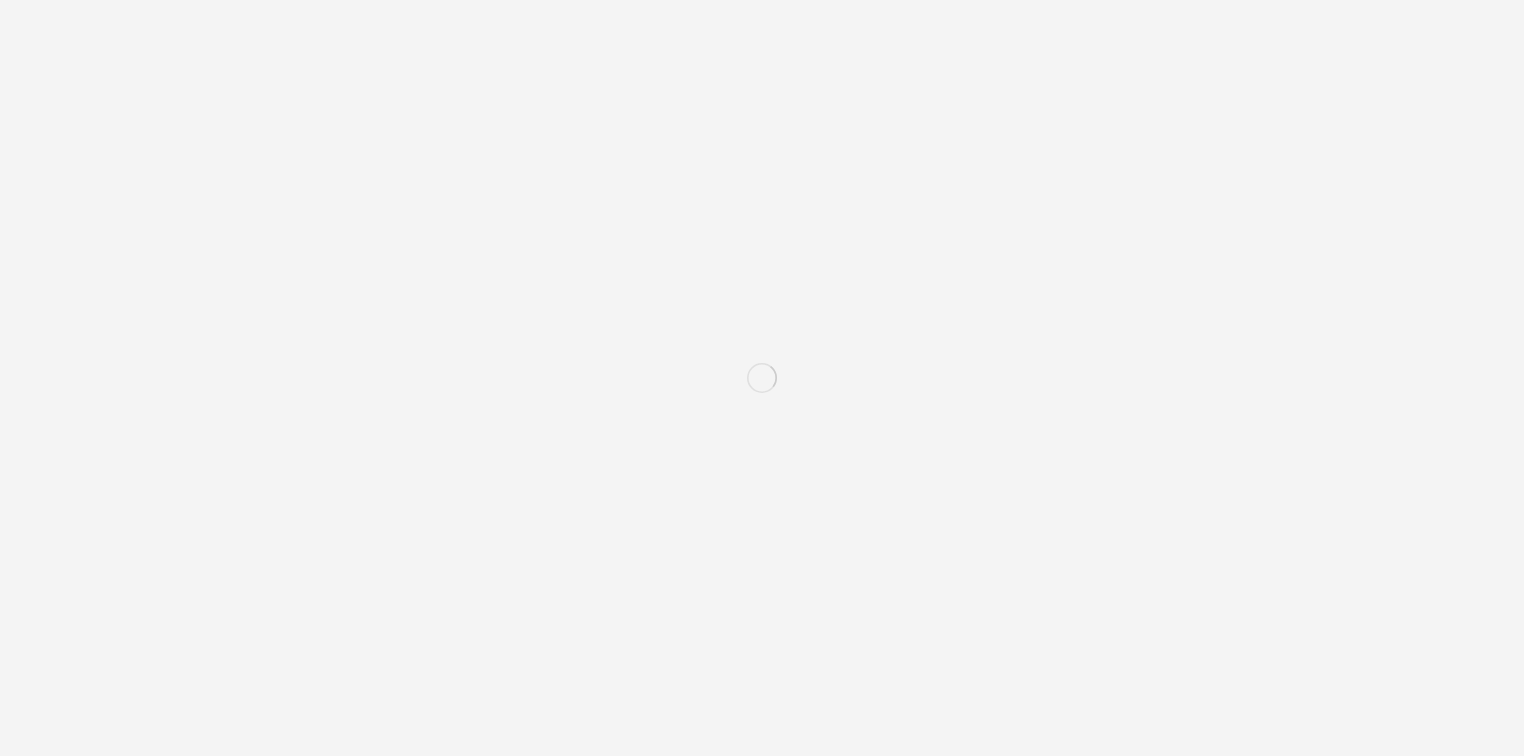 scroll, scrollTop: 0, scrollLeft: 0, axis: both 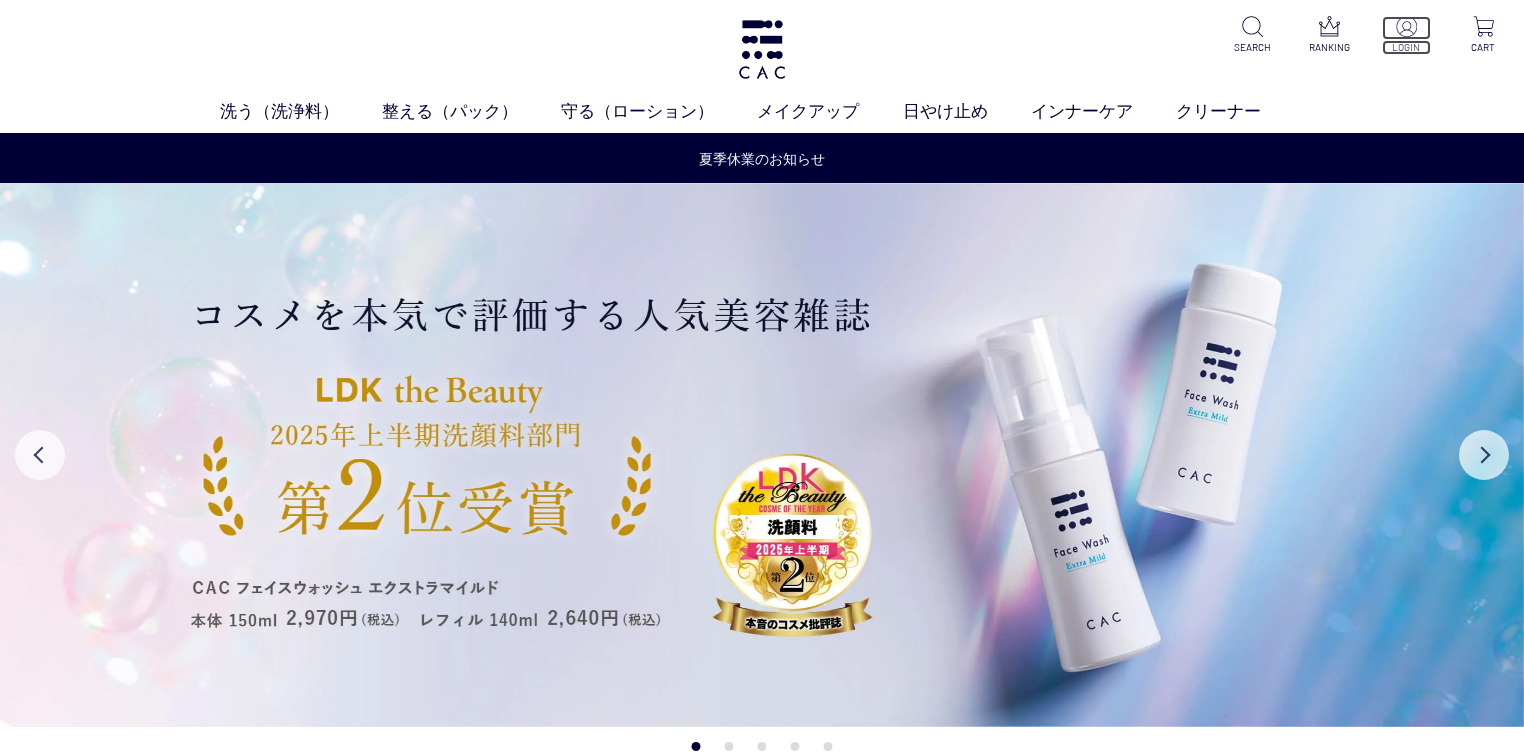 click at bounding box center (1406, 28) 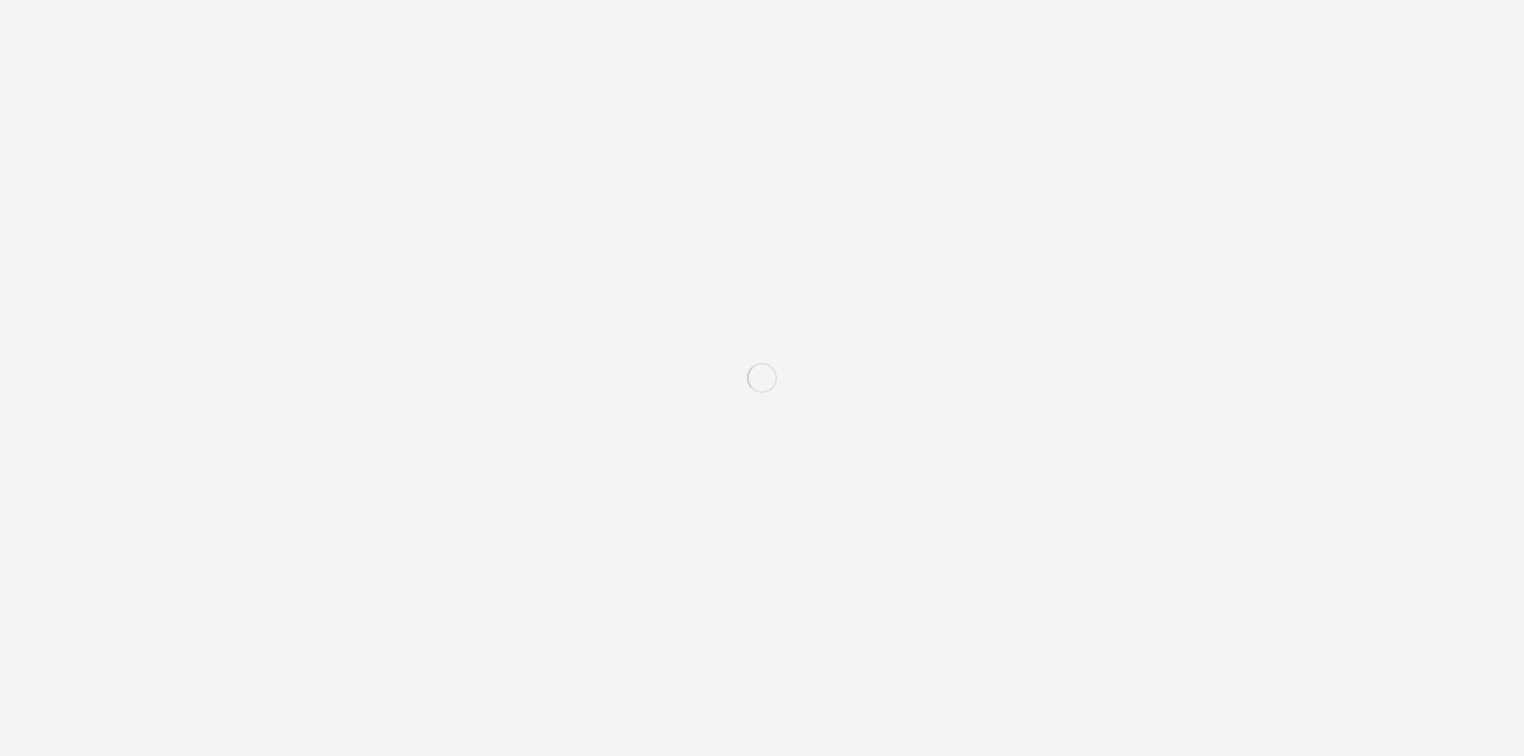 scroll, scrollTop: 0, scrollLeft: 0, axis: both 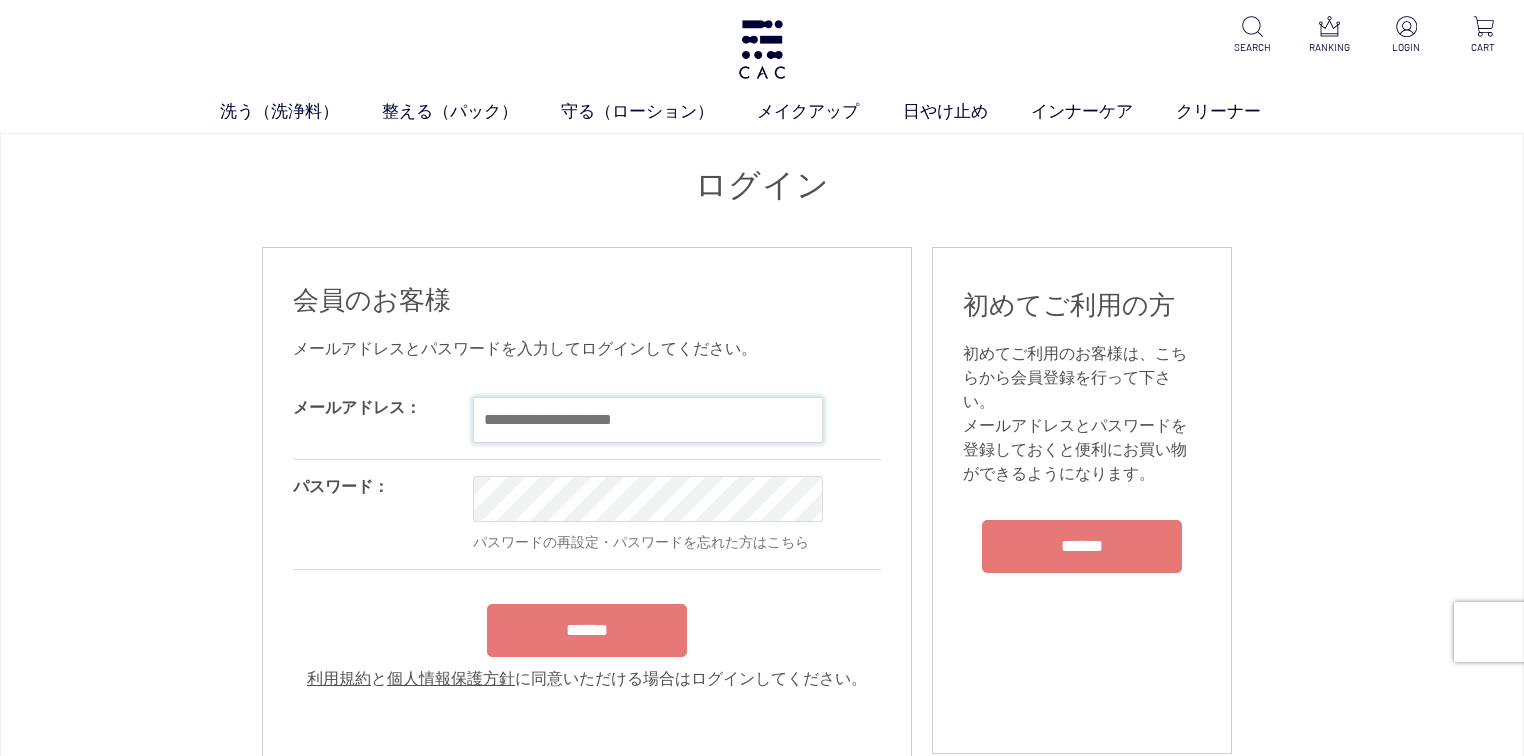 click at bounding box center (648, 420) 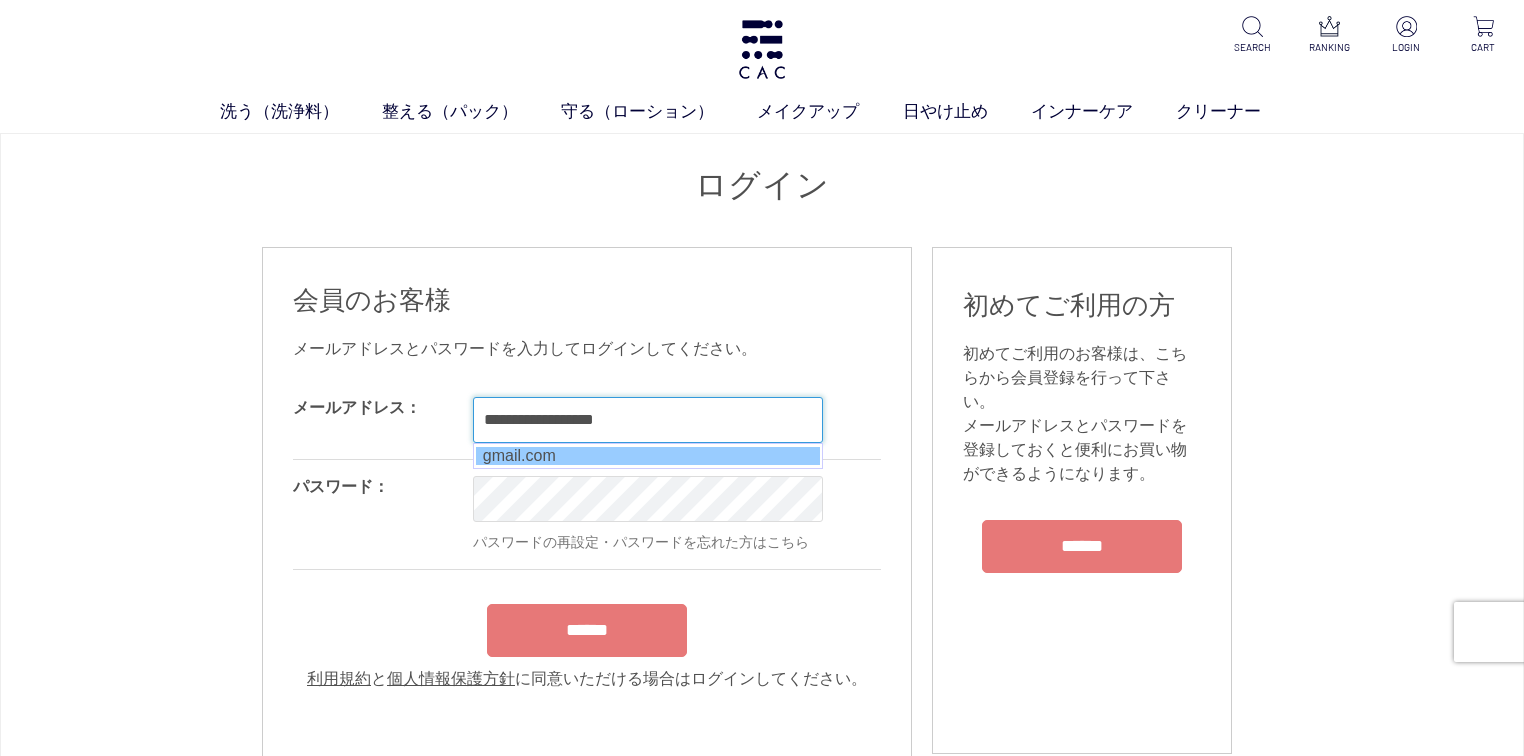 type on "**********" 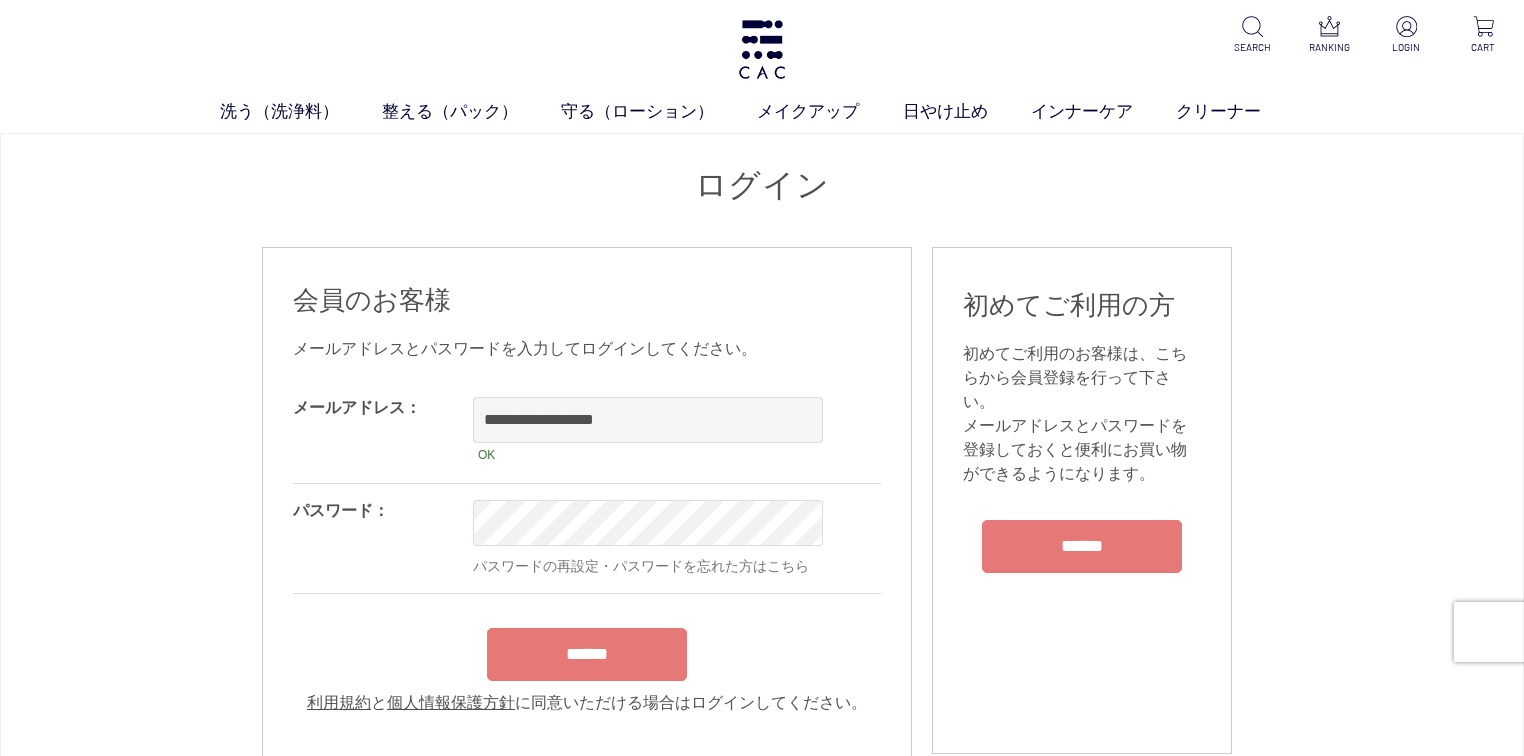 click on "******" at bounding box center [587, 649] 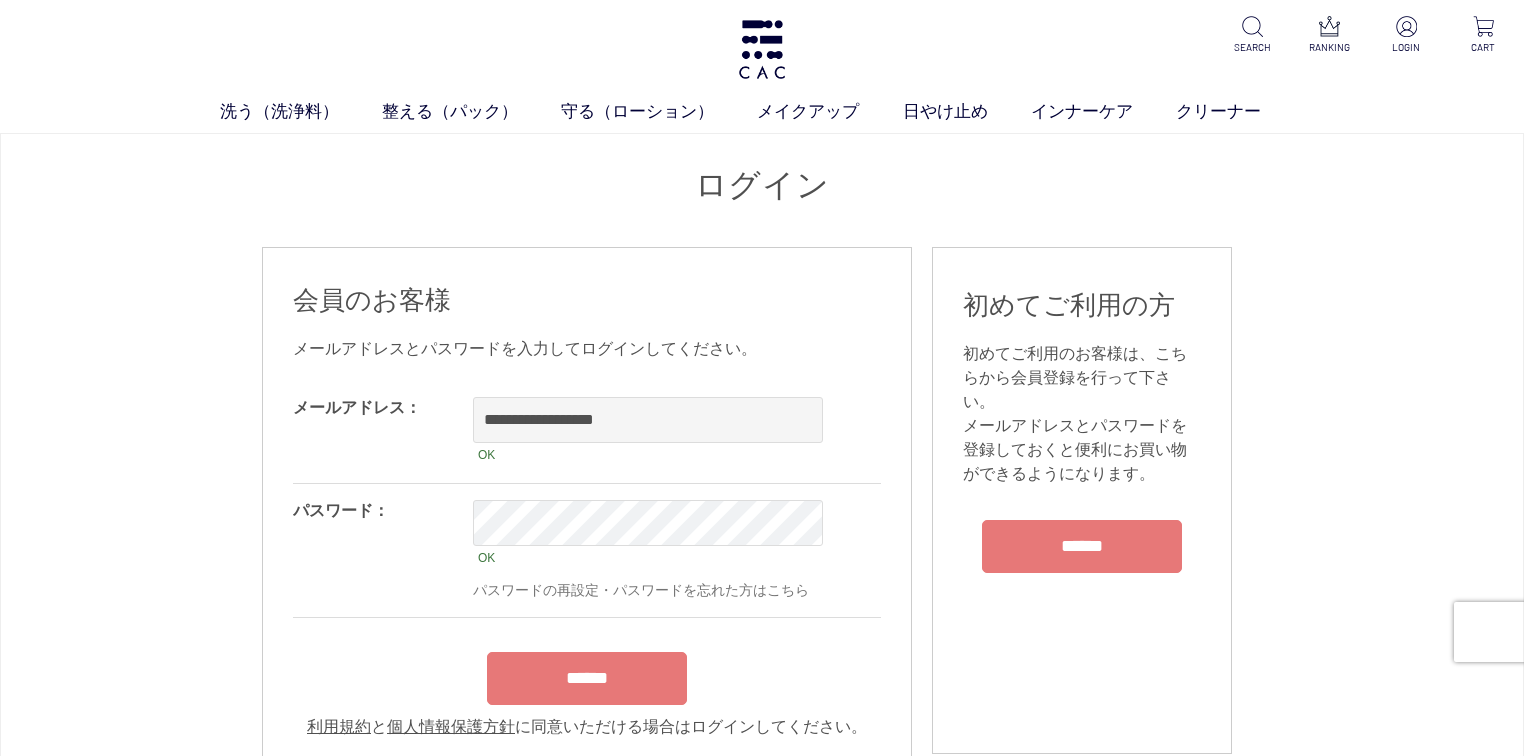 click on "******" at bounding box center (587, 678) 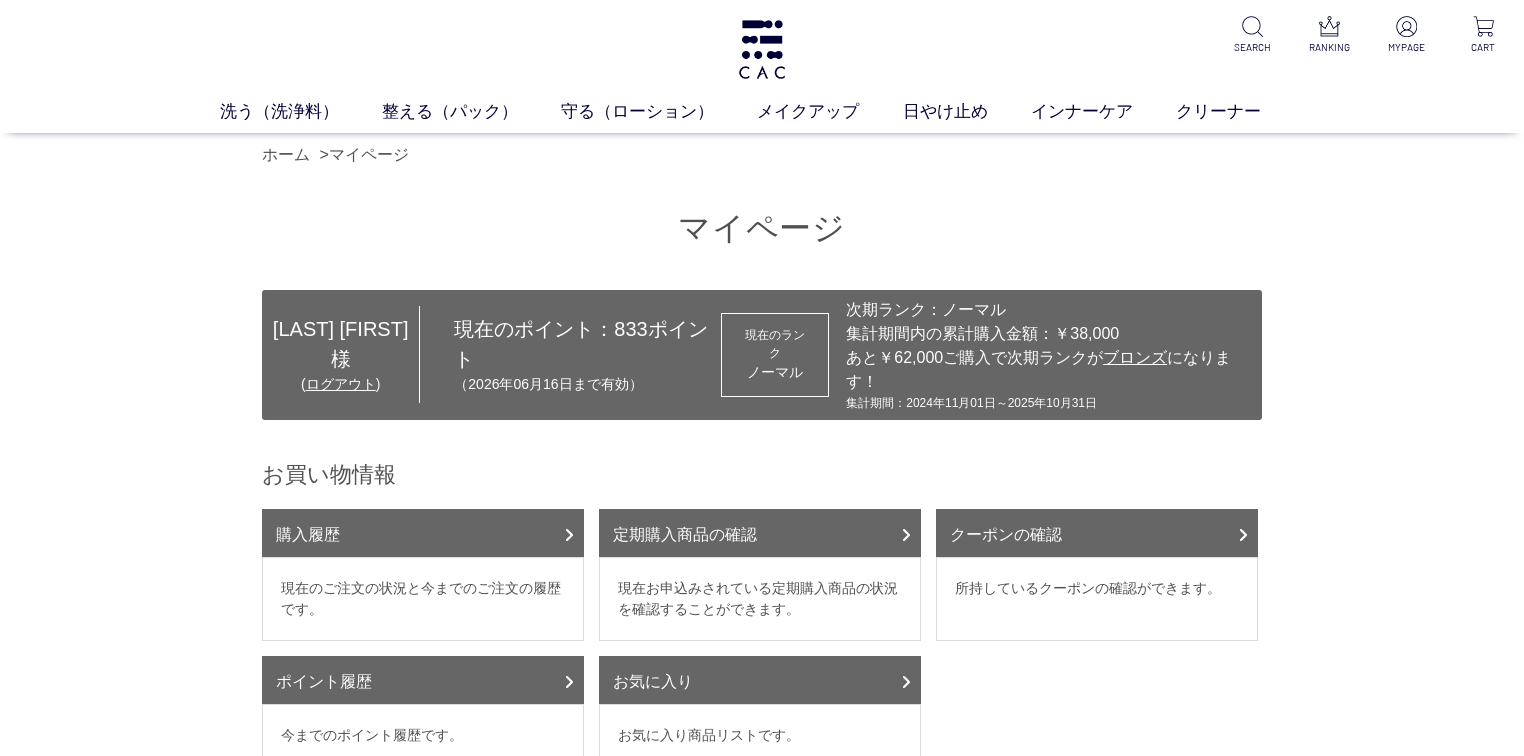 scroll, scrollTop: 0, scrollLeft: 0, axis: both 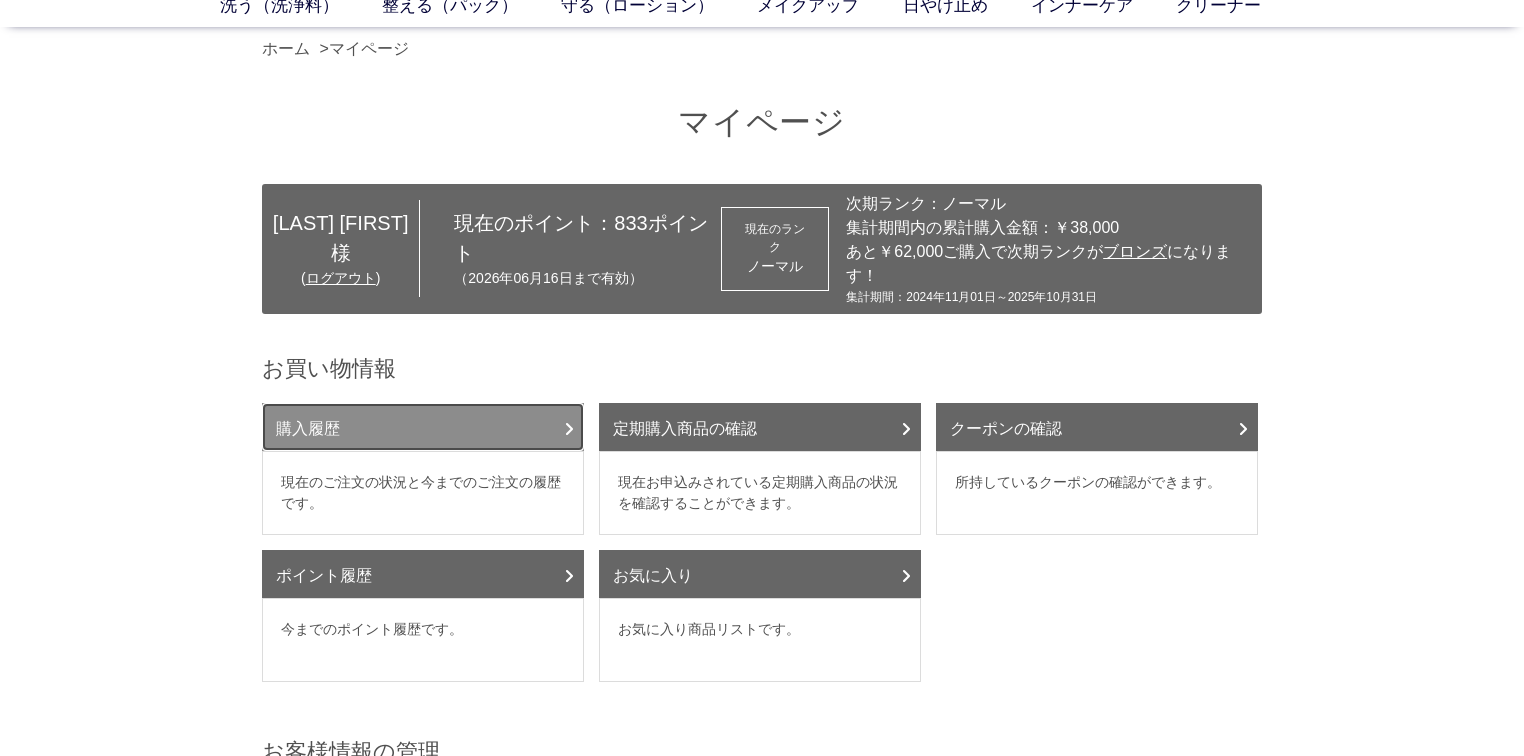 click on "購入履歴" at bounding box center (423, 427) 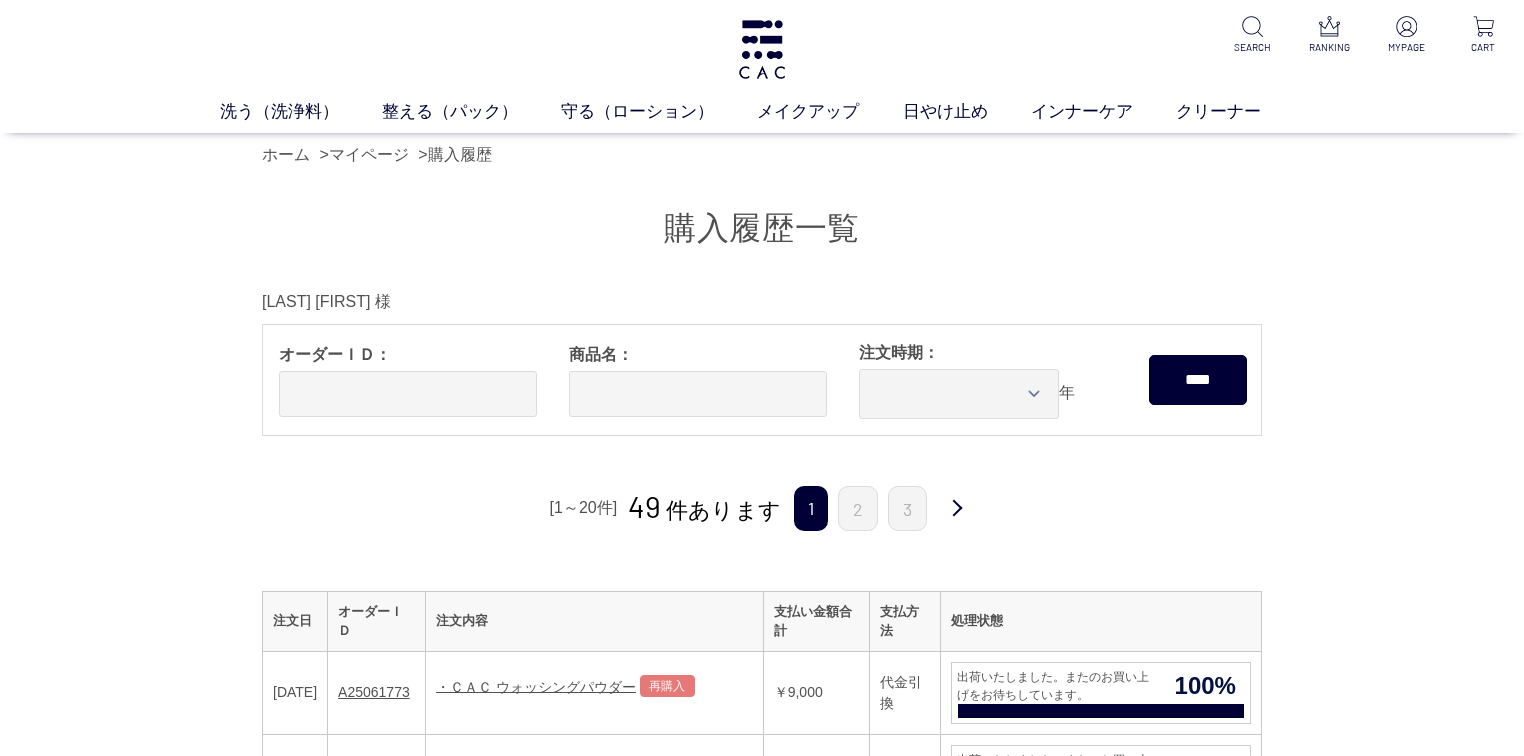 scroll, scrollTop: 0, scrollLeft: 0, axis: both 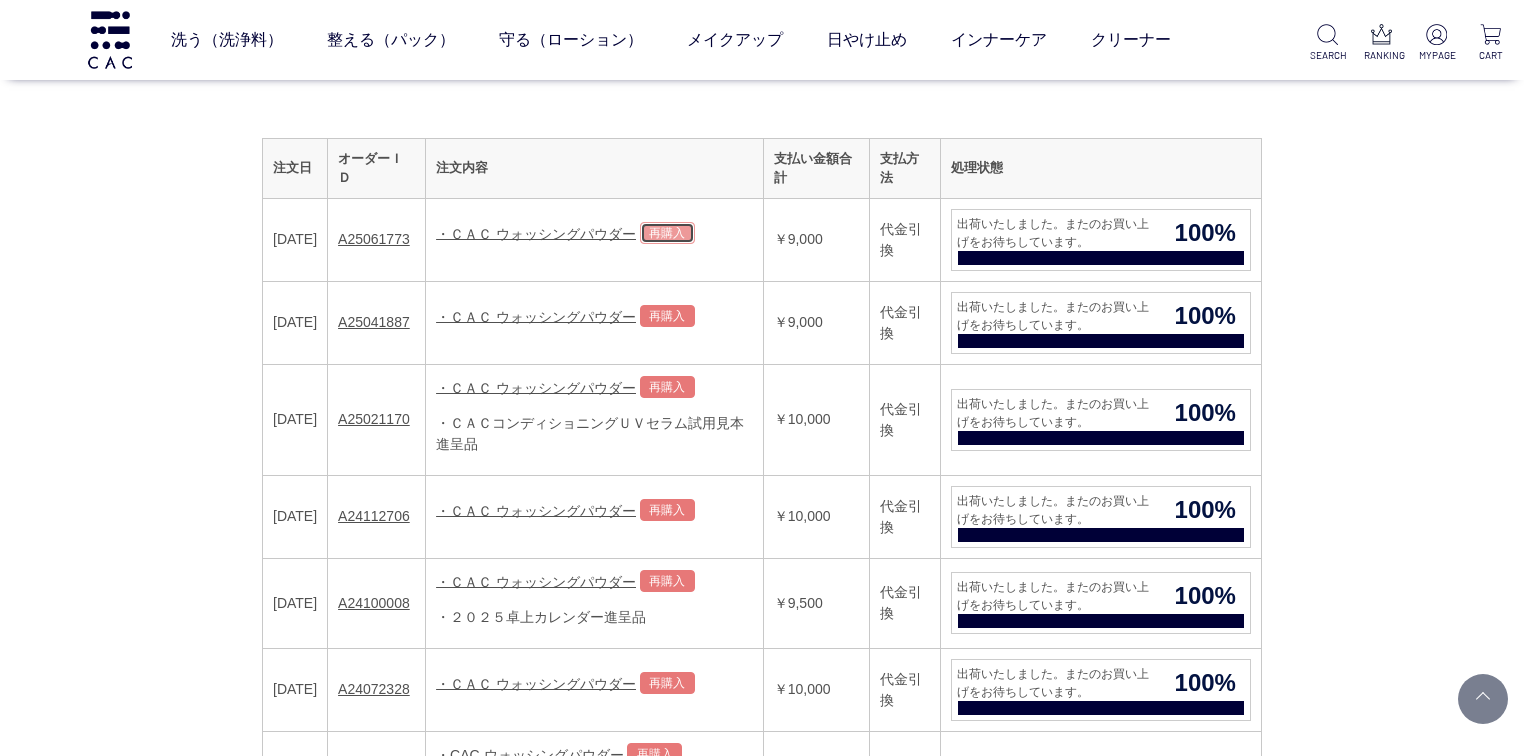 click on "再購入" at bounding box center (667, 233) 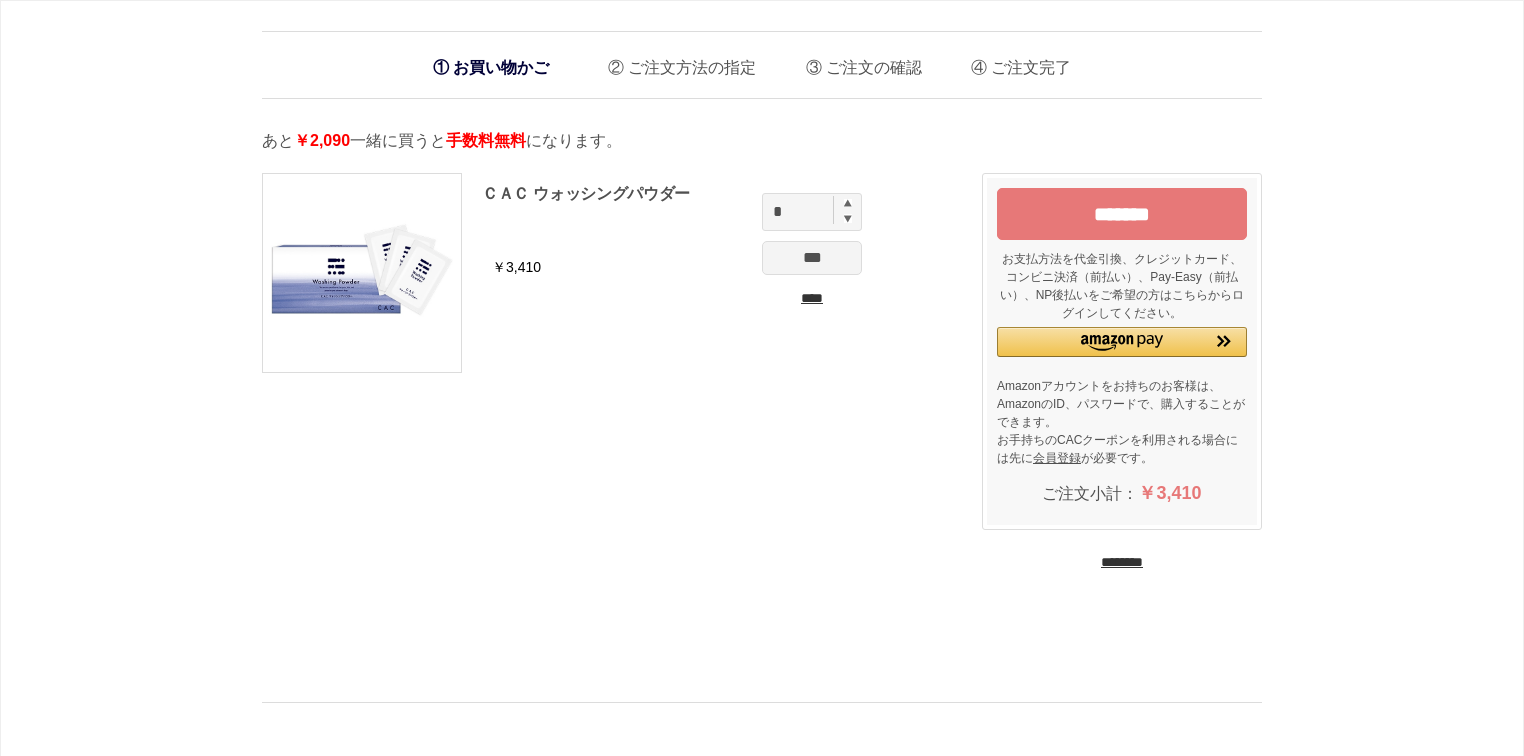 scroll, scrollTop: 0, scrollLeft: 0, axis: both 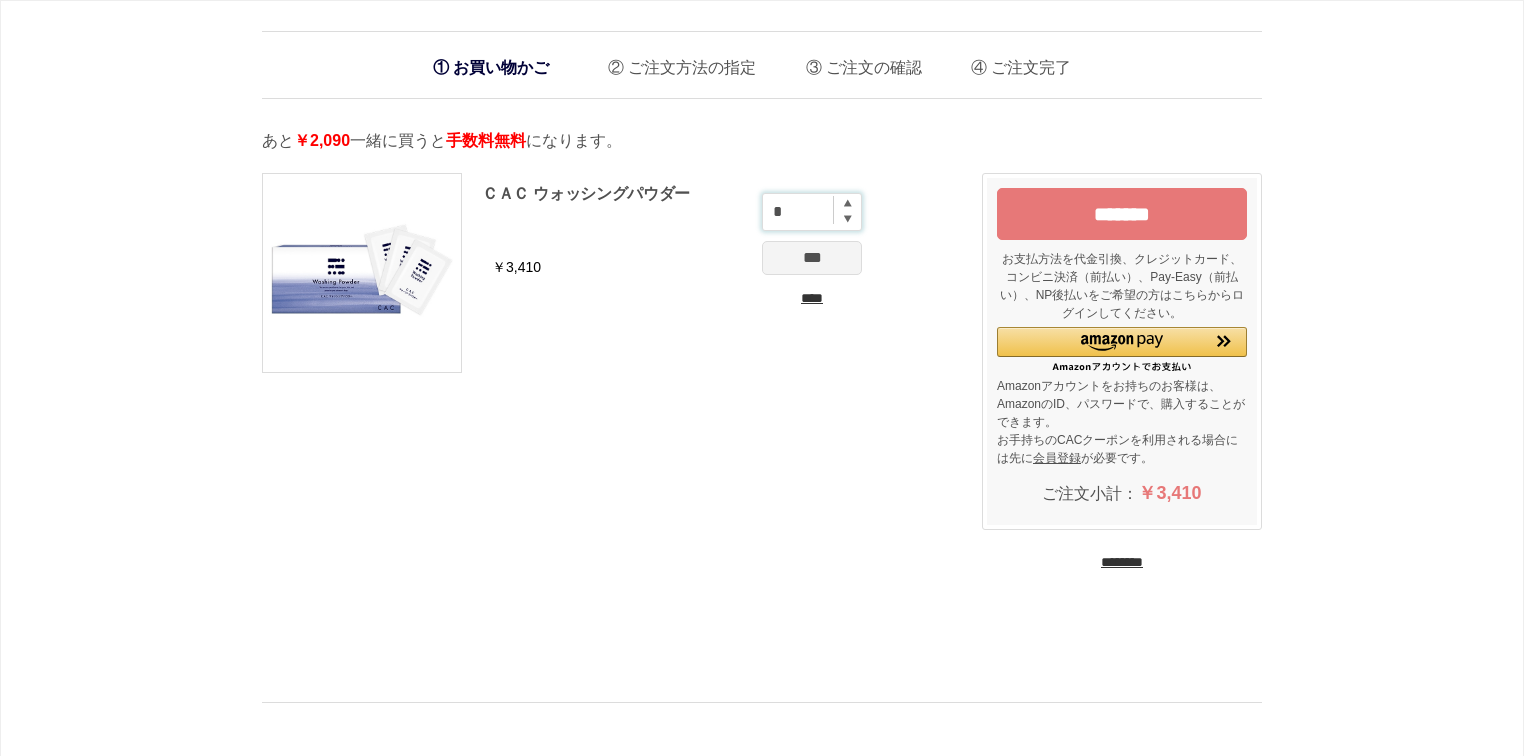 click on "*" at bounding box center (812, 212) 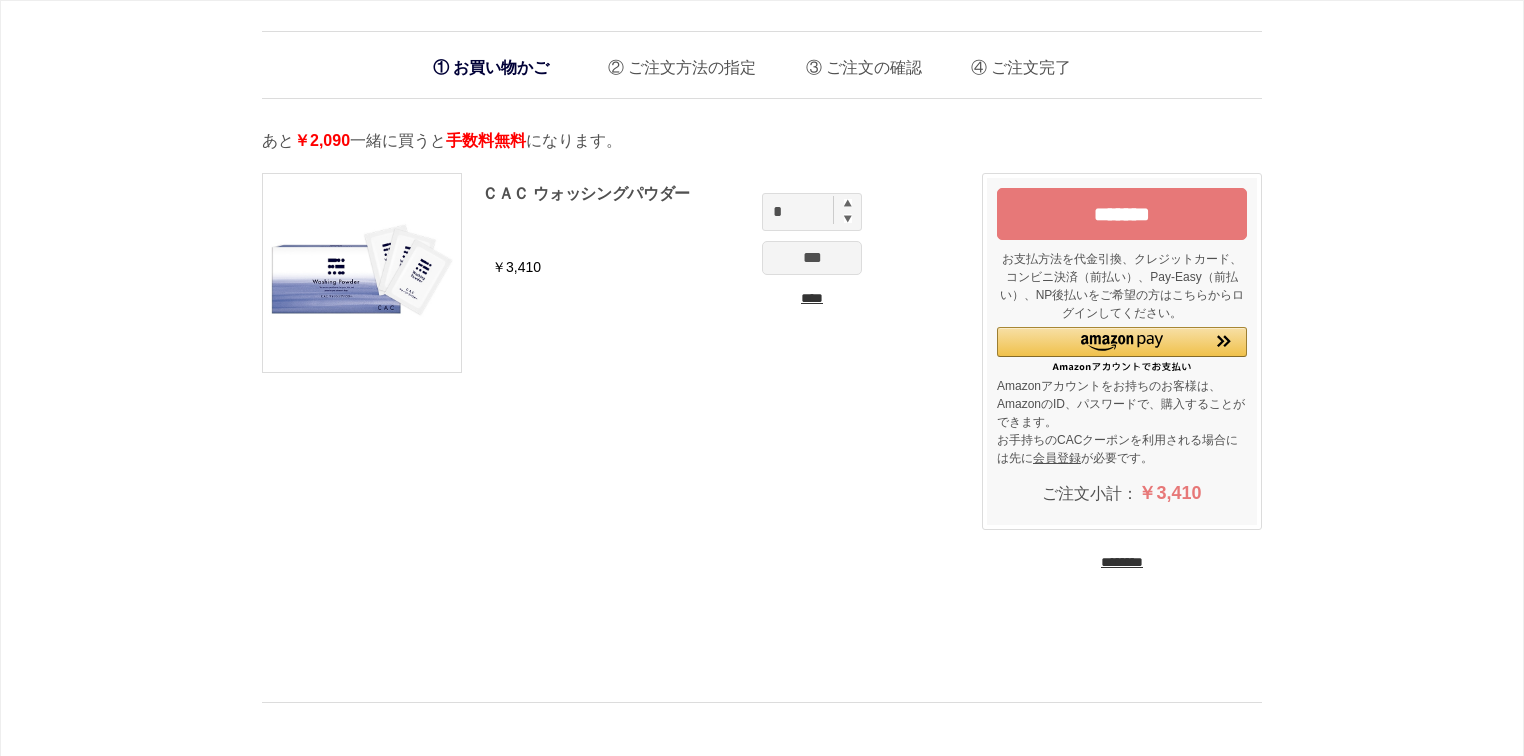 click at bounding box center [848, 203] 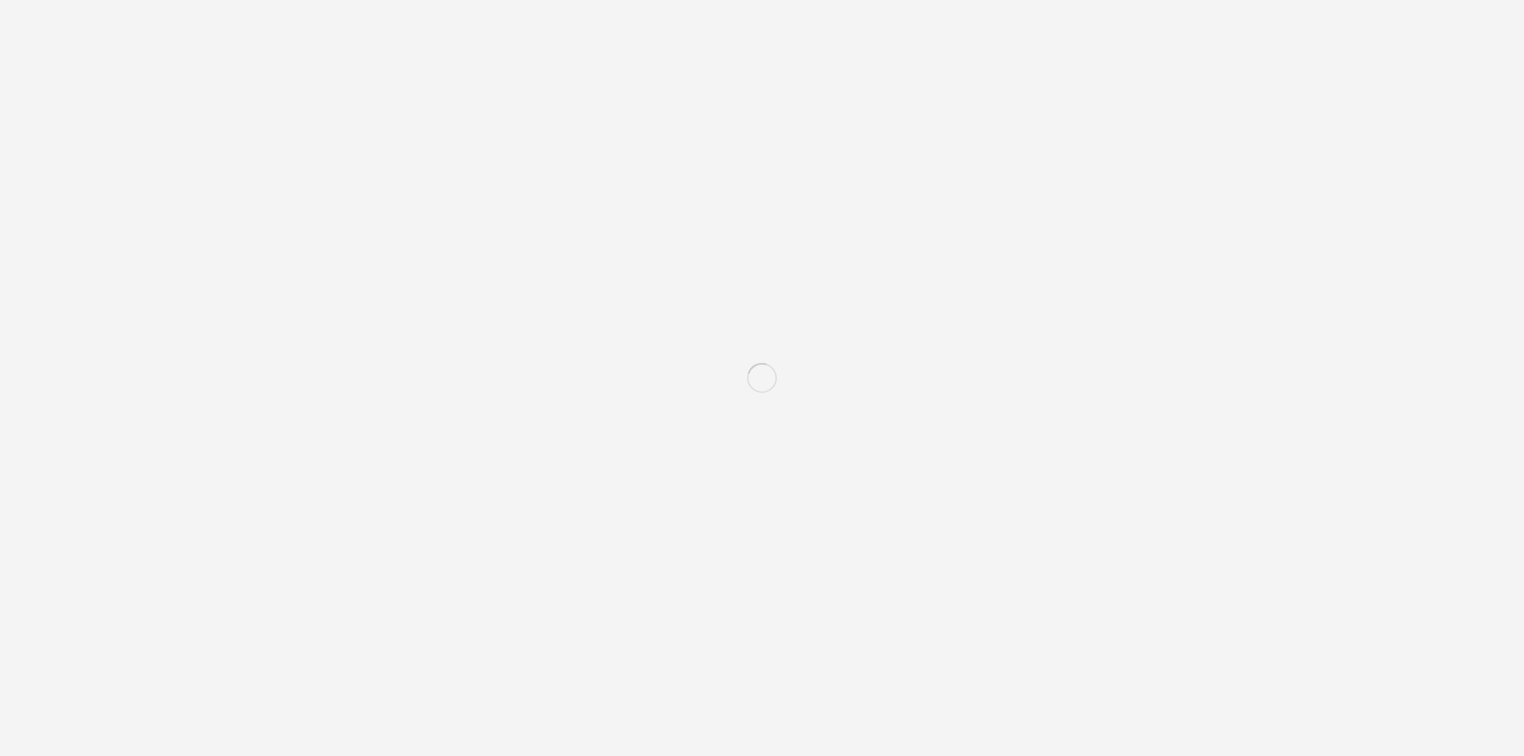 scroll, scrollTop: 0, scrollLeft: 0, axis: both 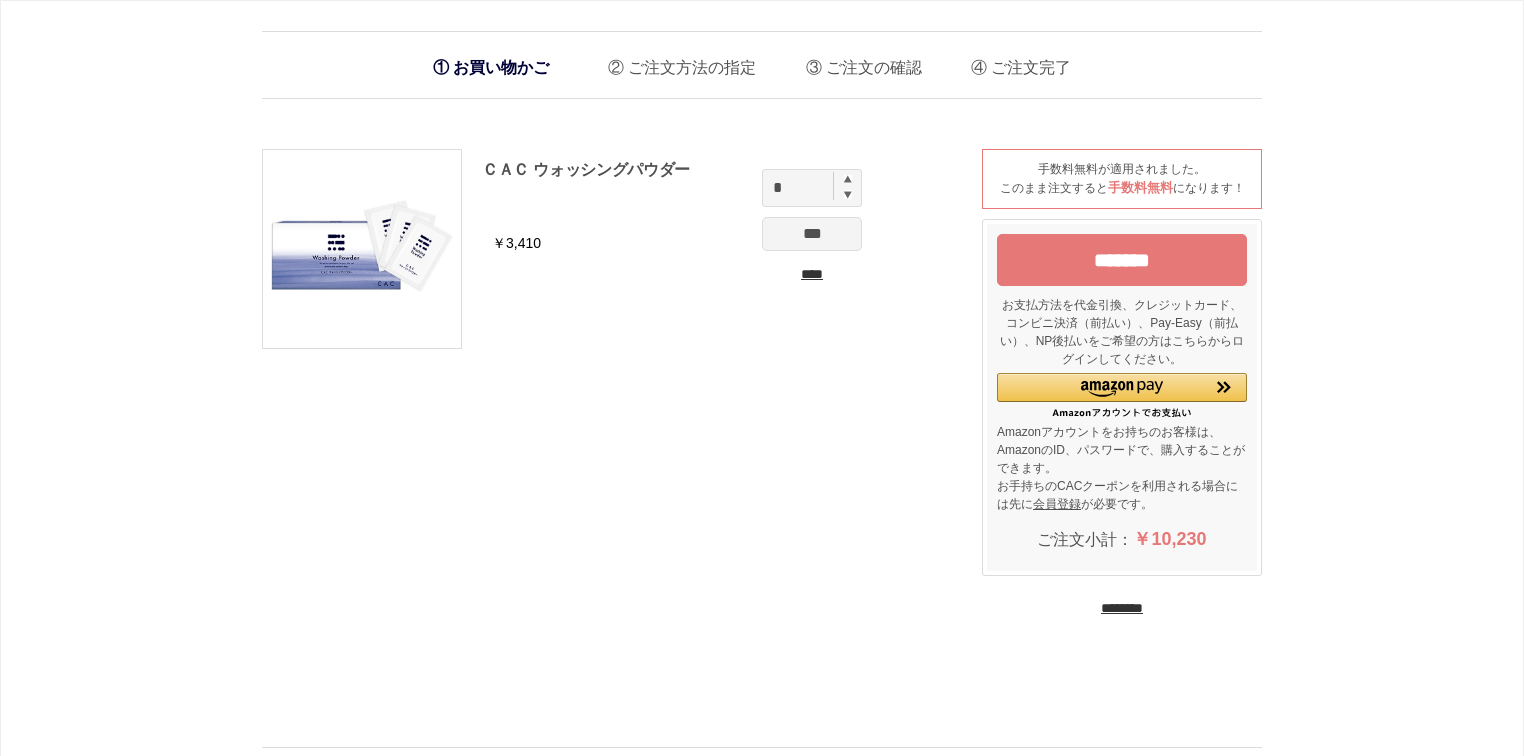 click on "*******" at bounding box center [1122, 260] 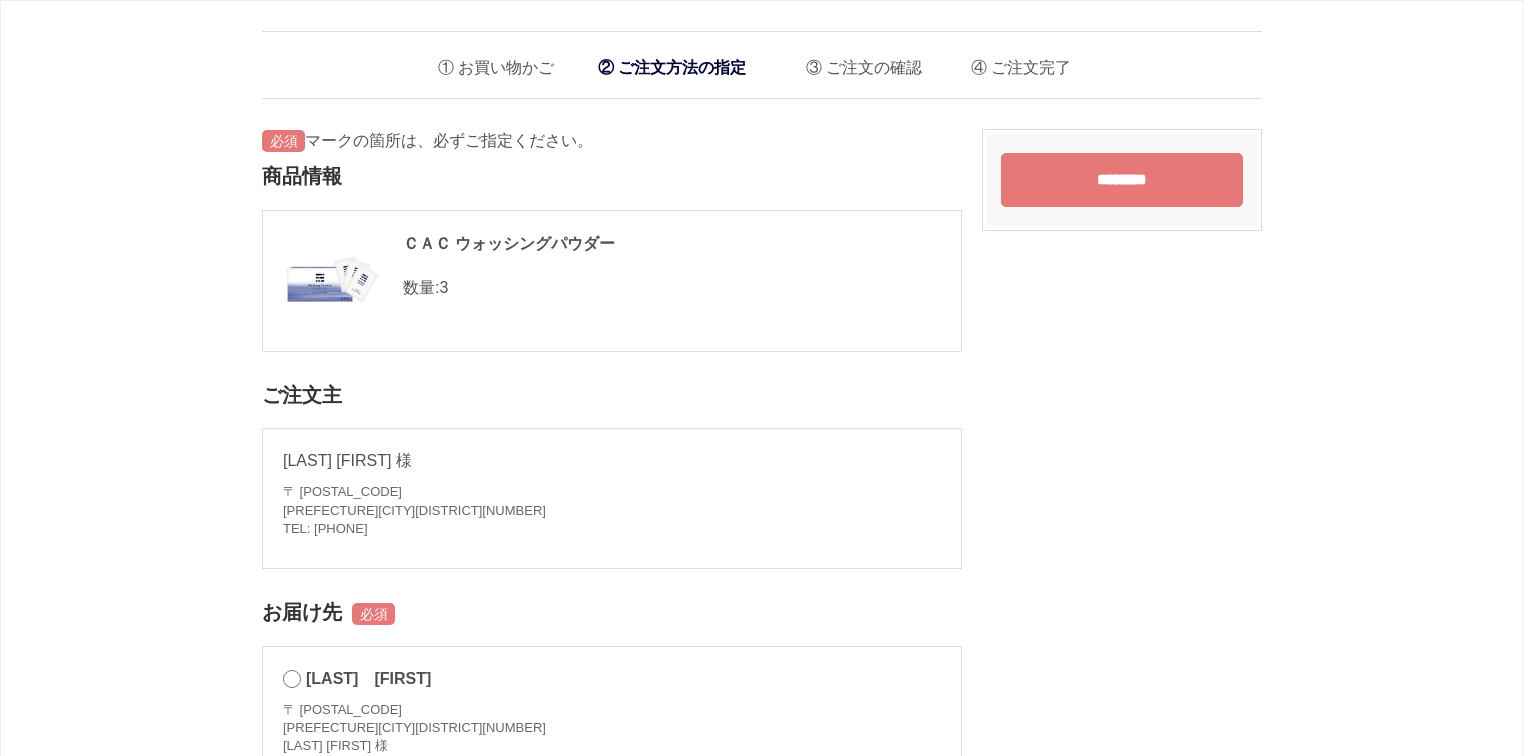 scroll, scrollTop: 0, scrollLeft: 0, axis: both 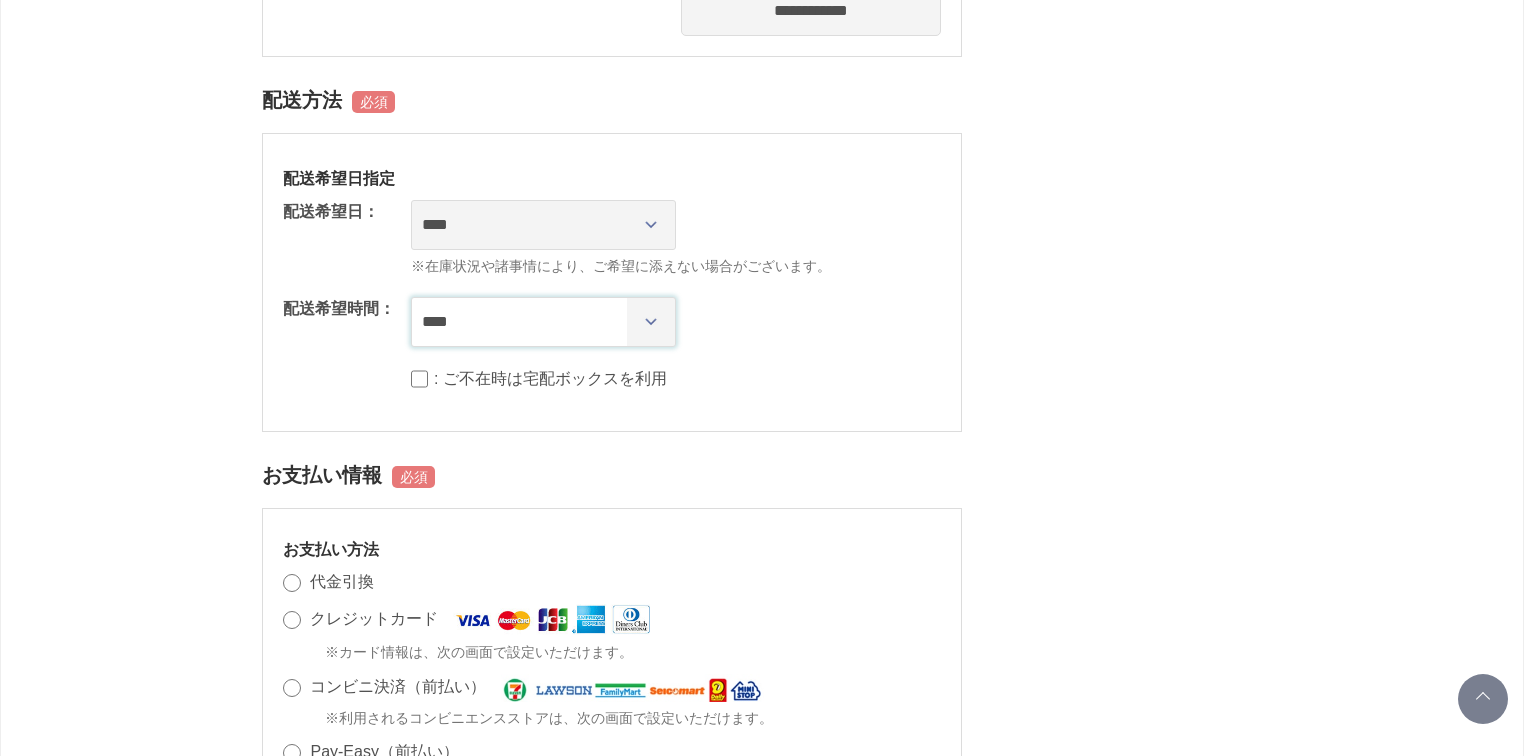 click on "**** *** ****** ****** ****** ******" at bounding box center [543, 322] 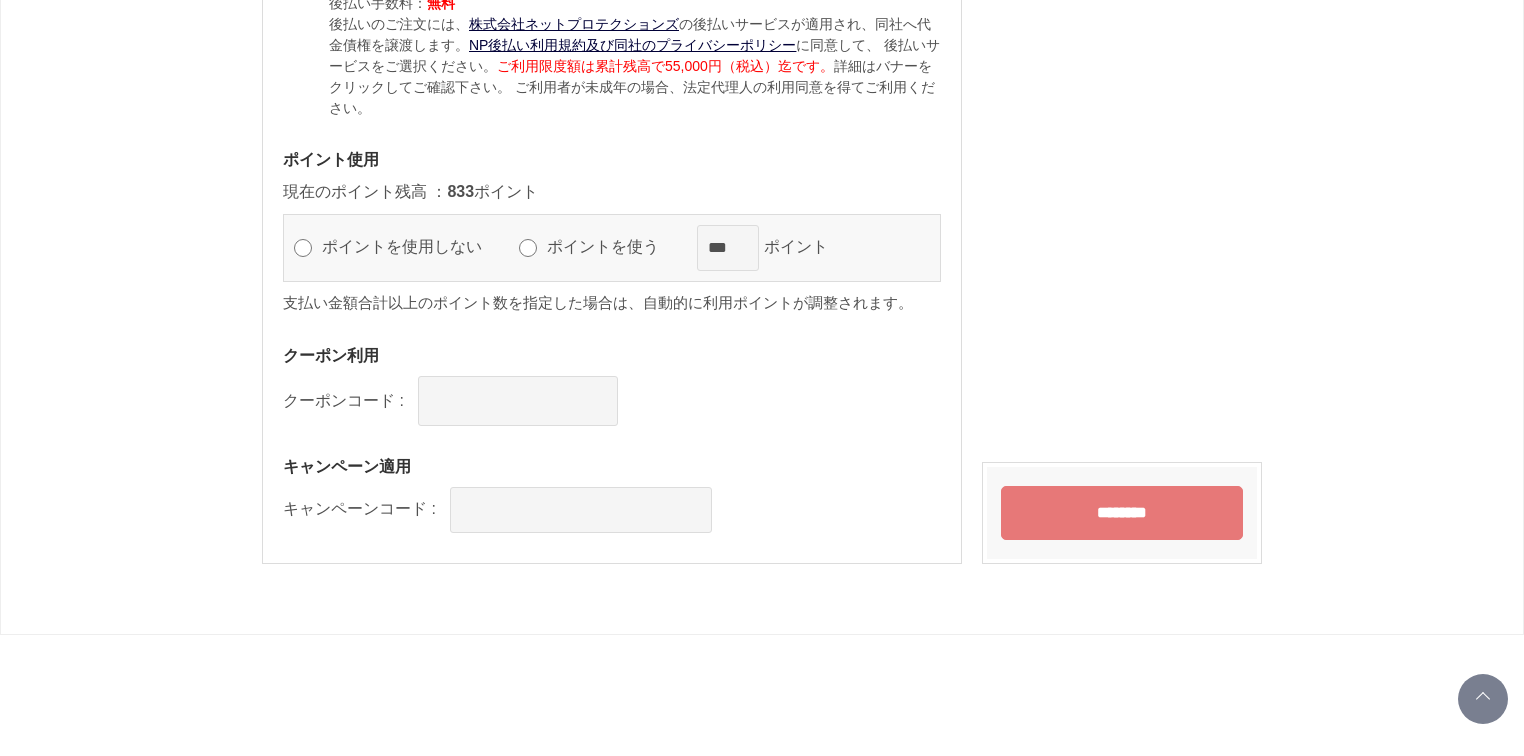 scroll, scrollTop: 2111, scrollLeft: 0, axis: vertical 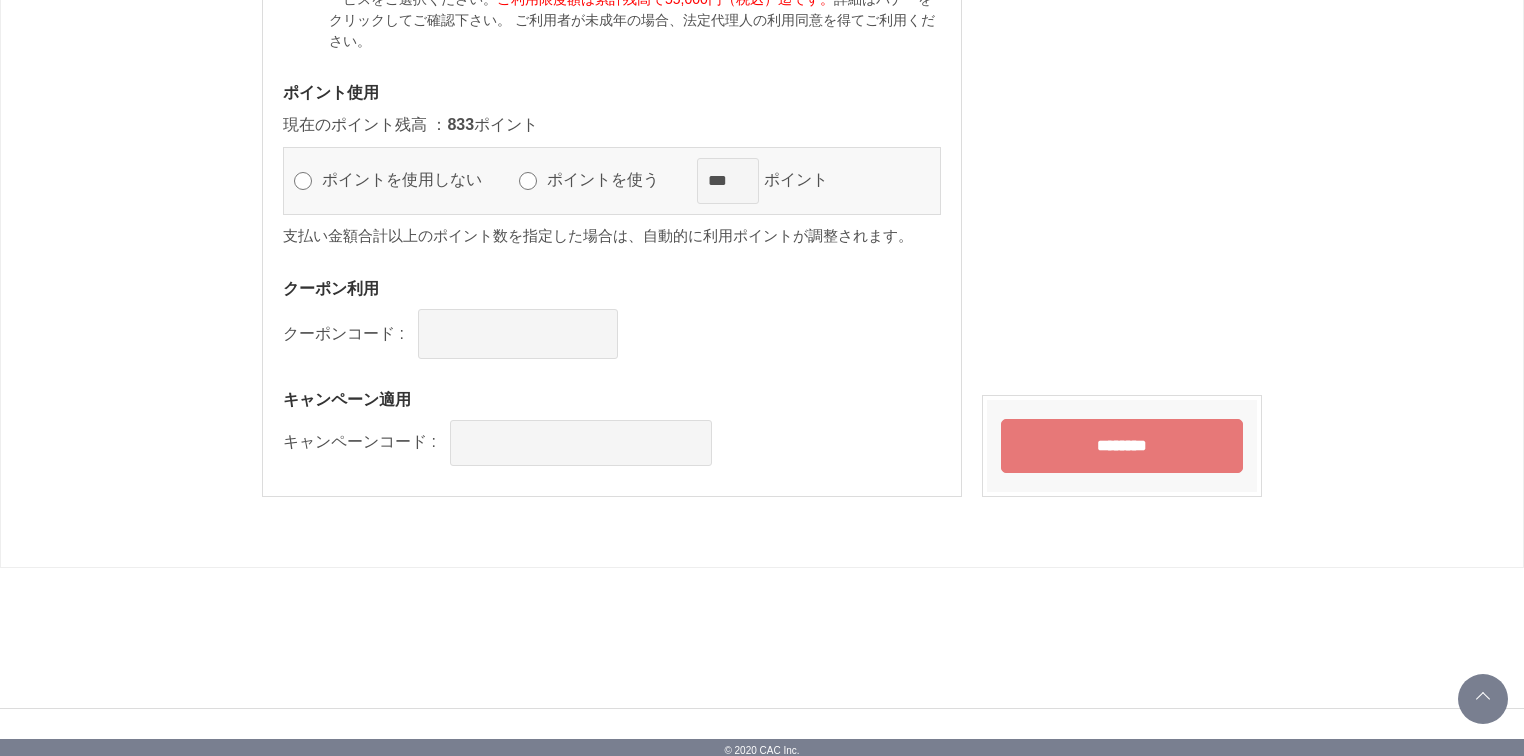 click on "********" at bounding box center [1122, 446] 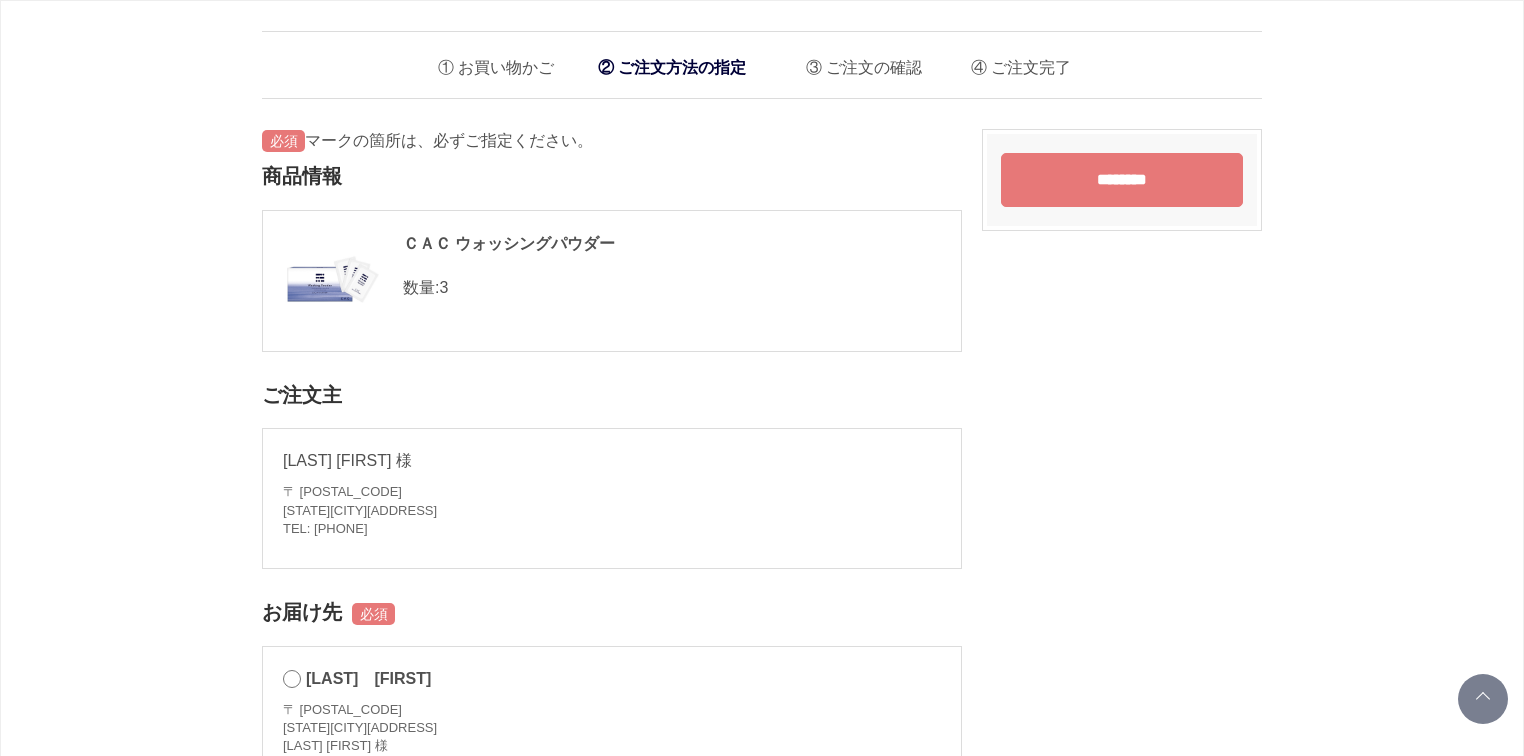 scroll, scrollTop: 2111, scrollLeft: 0, axis: vertical 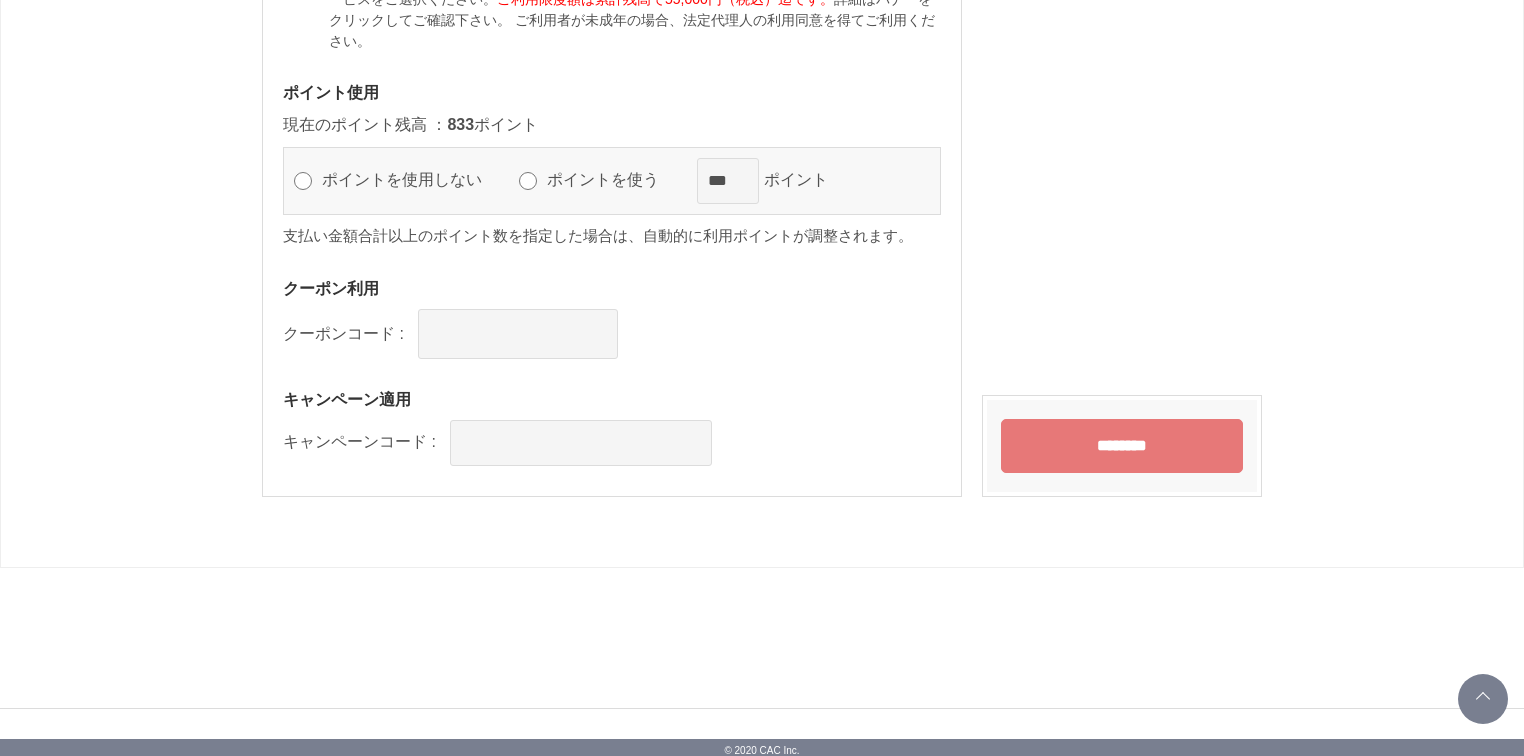 click on "ポイントを使用しない
ポイントを使う
*** ポイント" at bounding box center (612, 181) 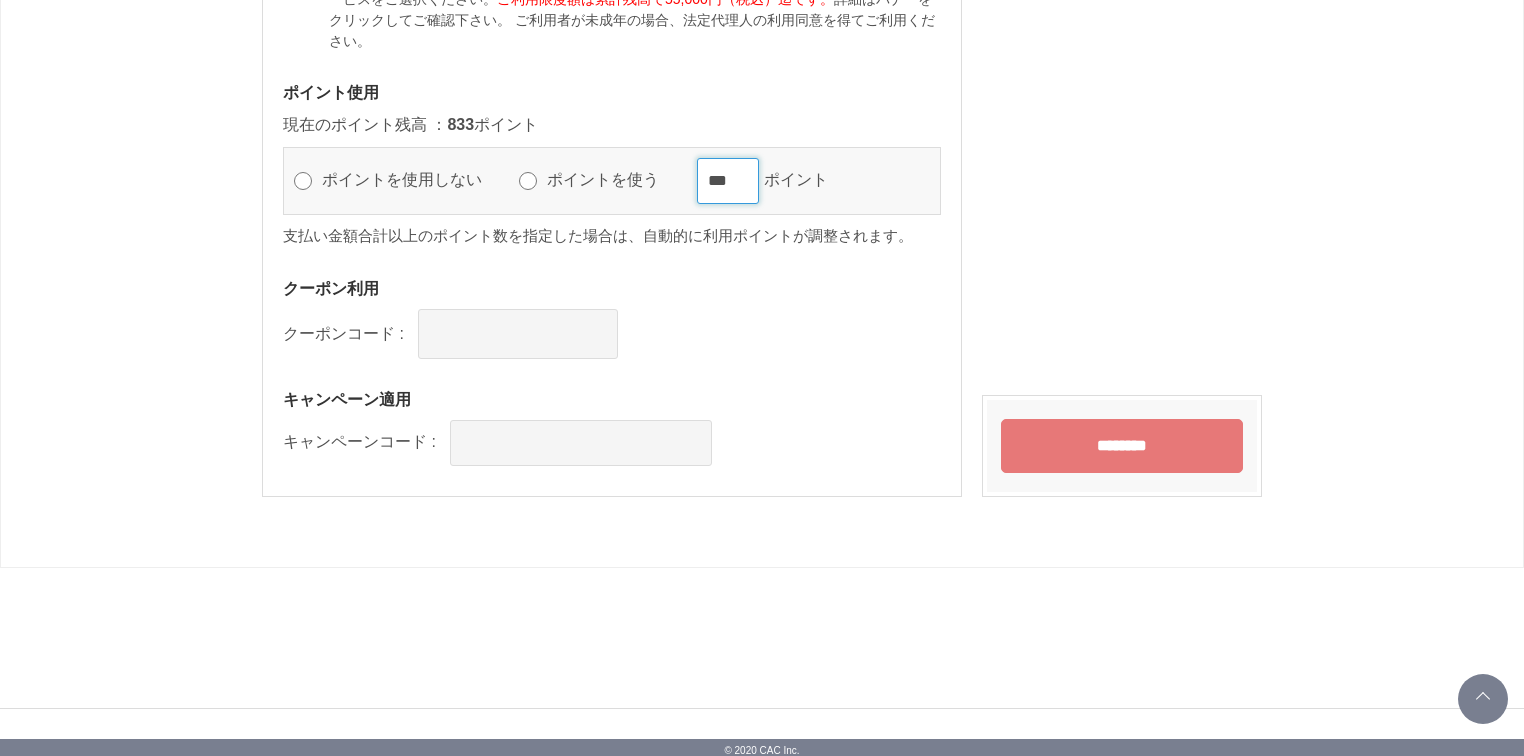 drag, startPoint x: 768, startPoint y: 186, endPoint x: 603, endPoint y: 184, distance: 165.01212 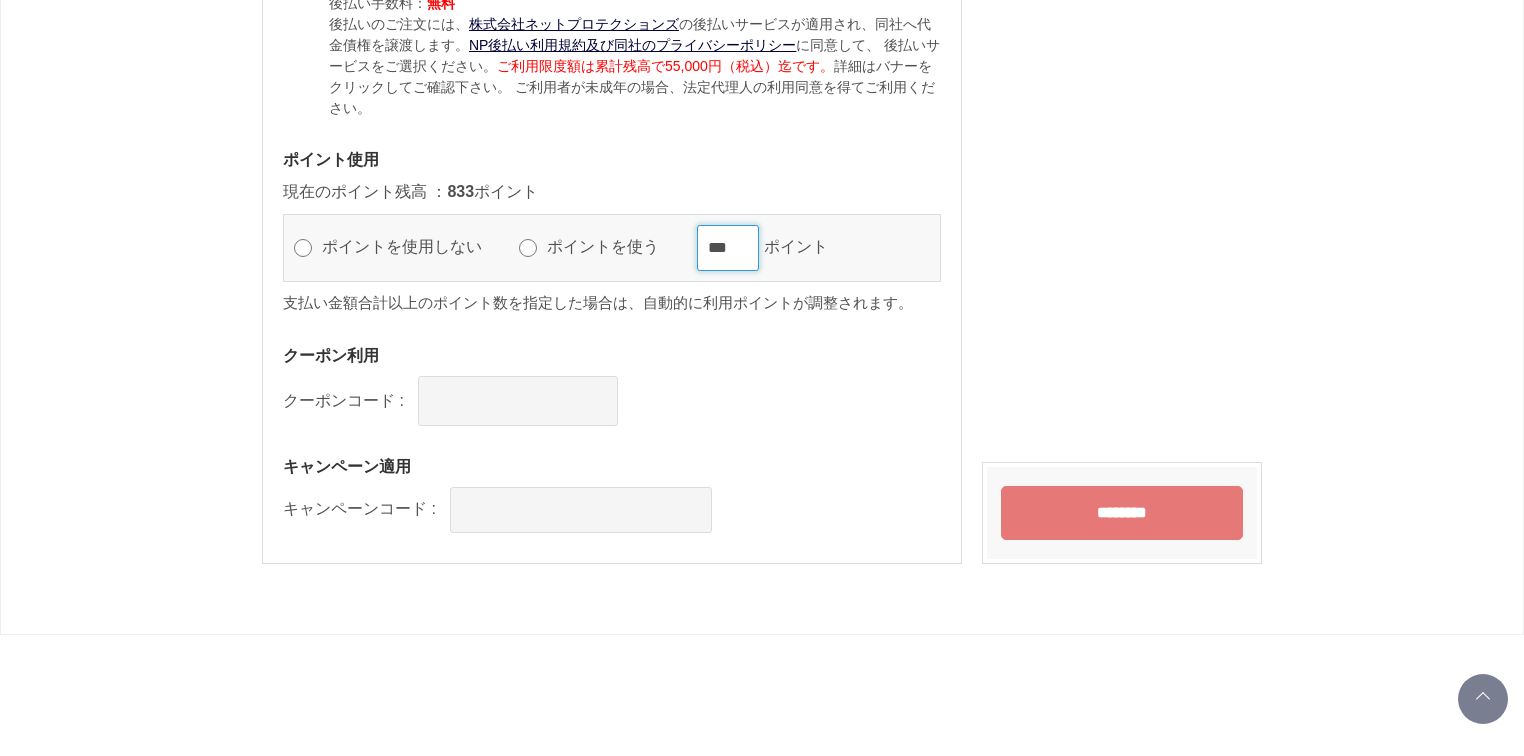 scroll, scrollTop: 2111, scrollLeft: 0, axis: vertical 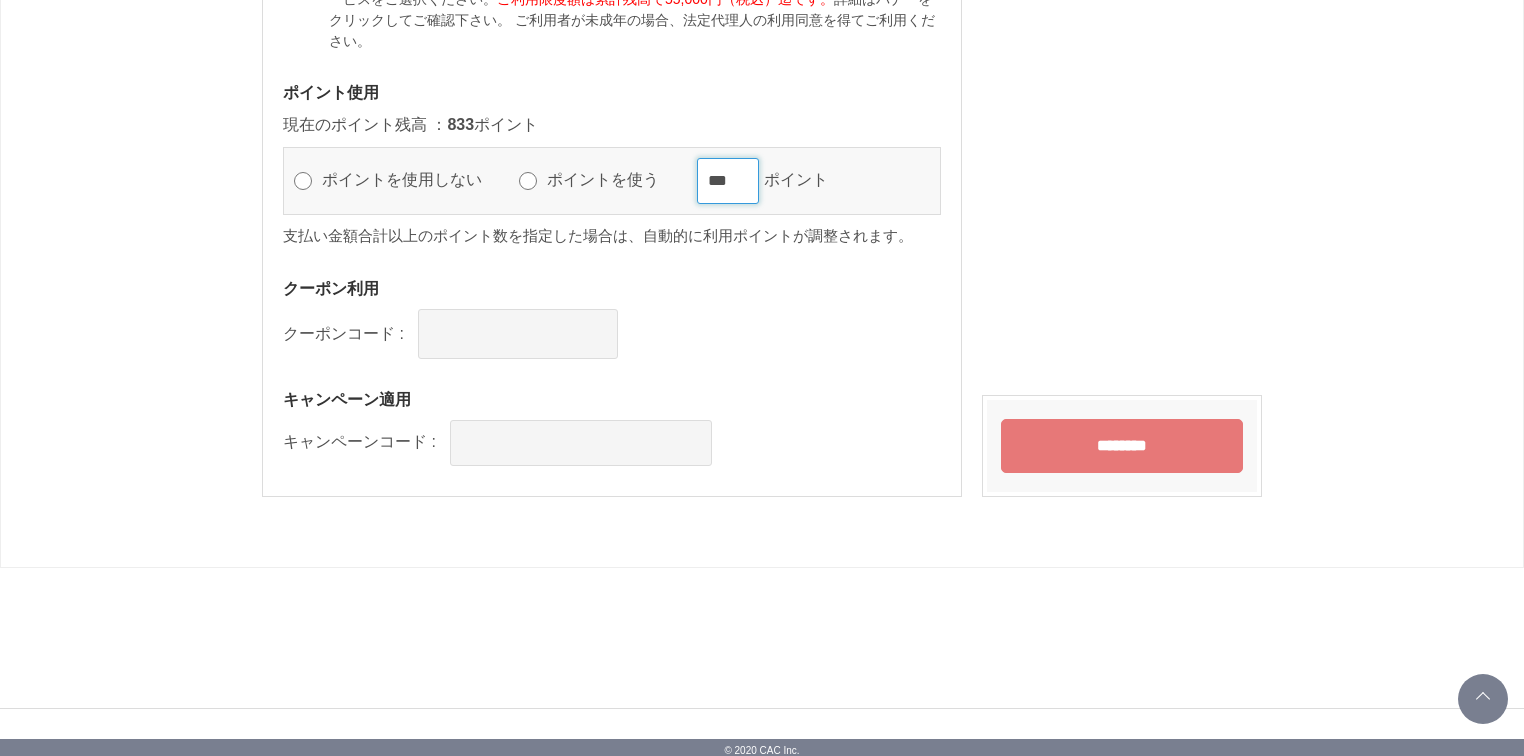 type on "***" 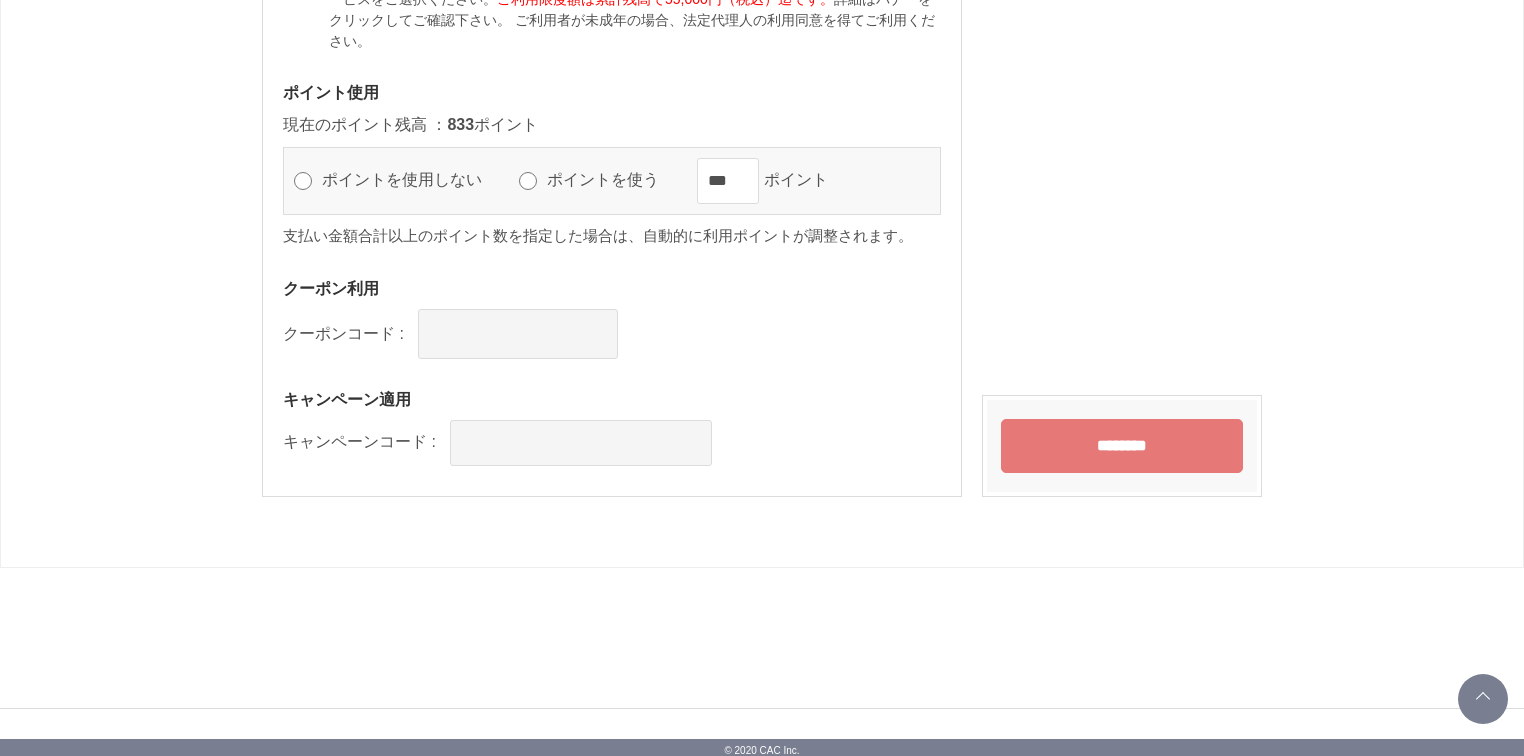 click on "********" at bounding box center [1122, 446] 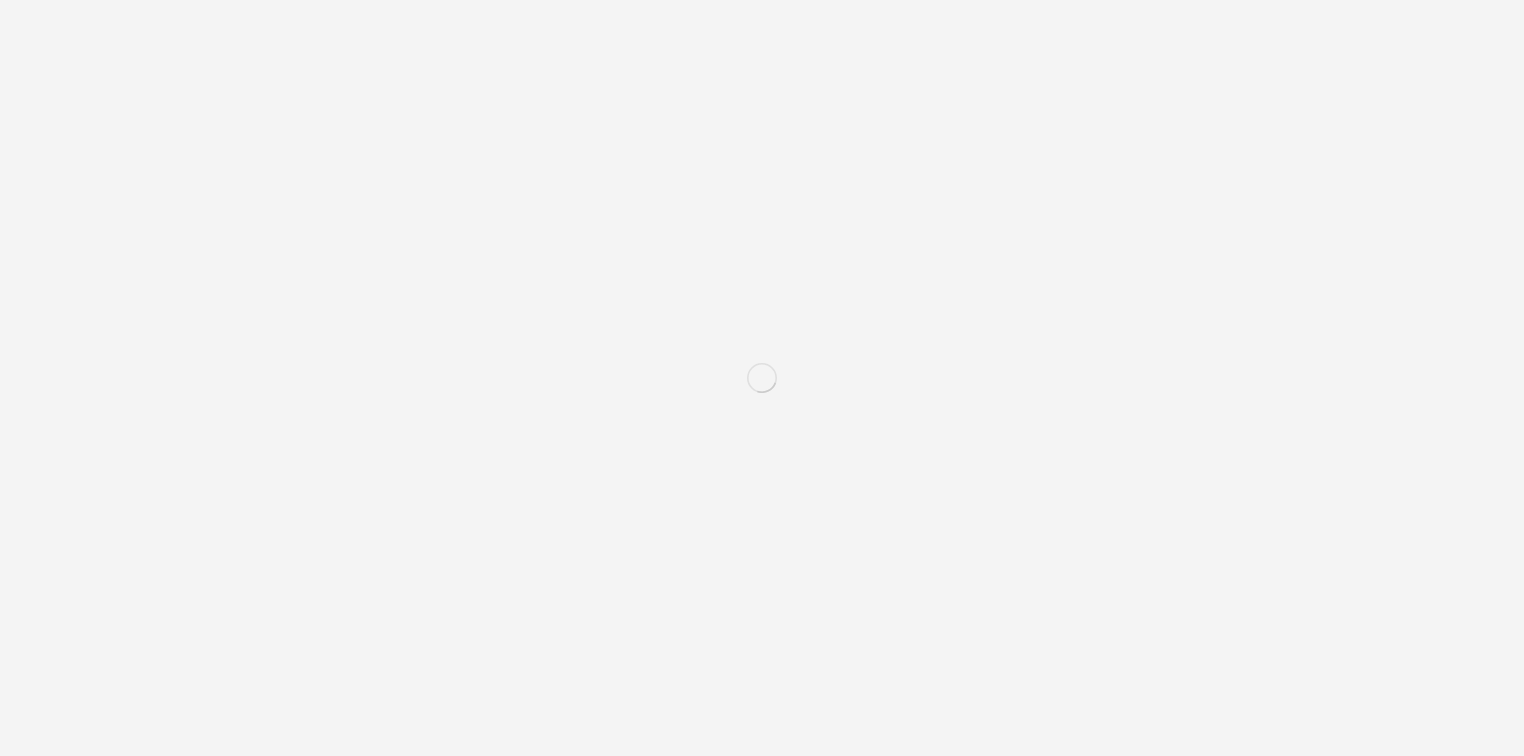 scroll, scrollTop: 0, scrollLeft: 0, axis: both 